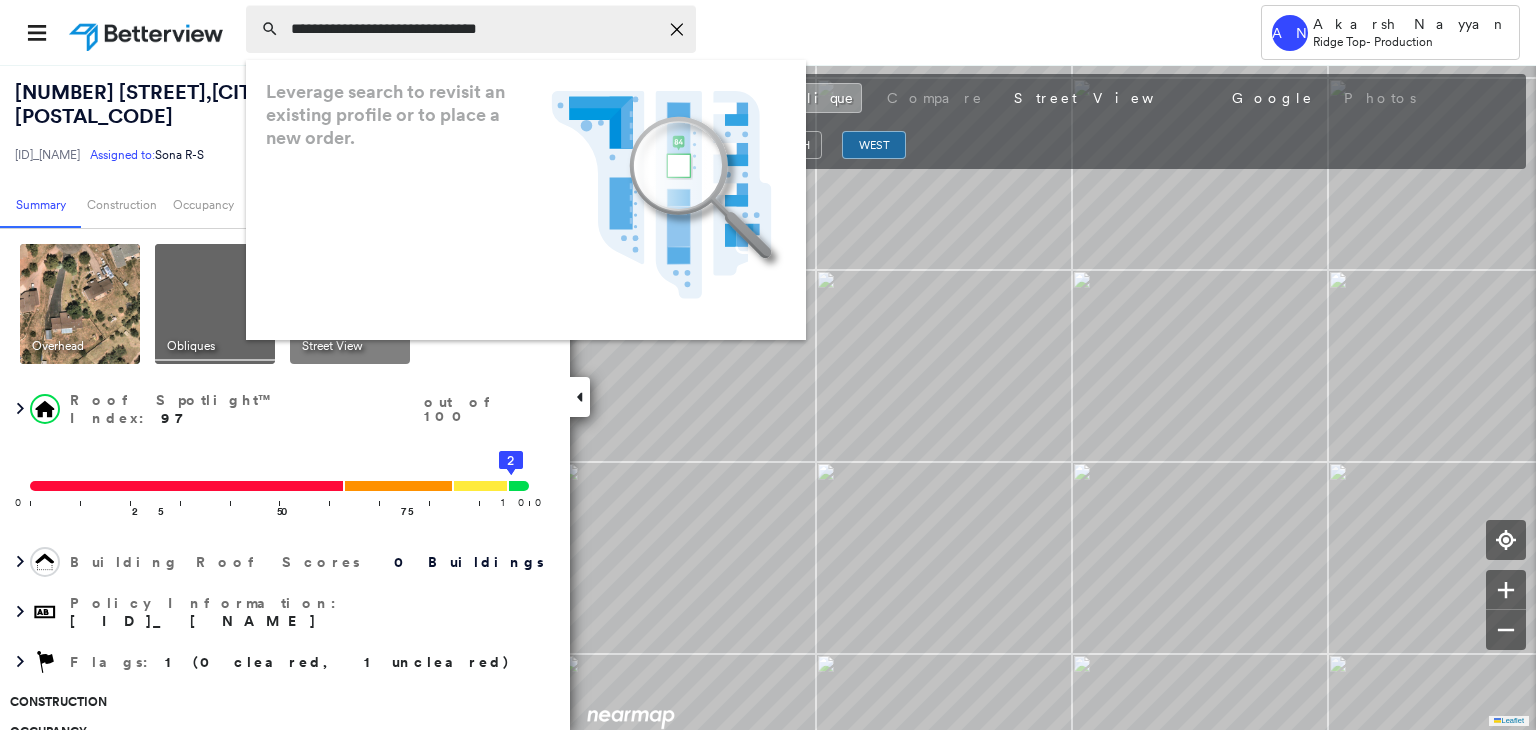 scroll, scrollTop: 0, scrollLeft: 0, axis: both 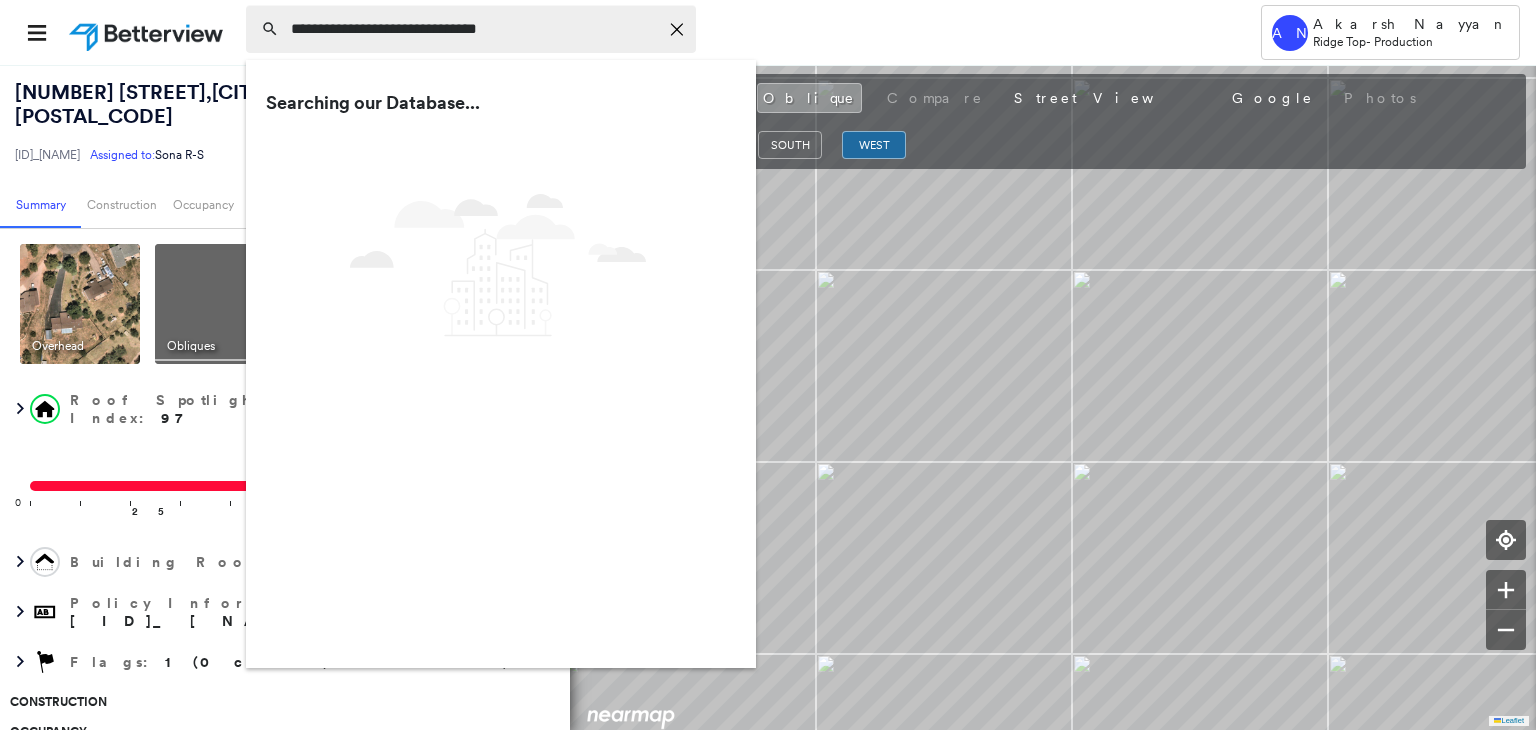 type on "**********" 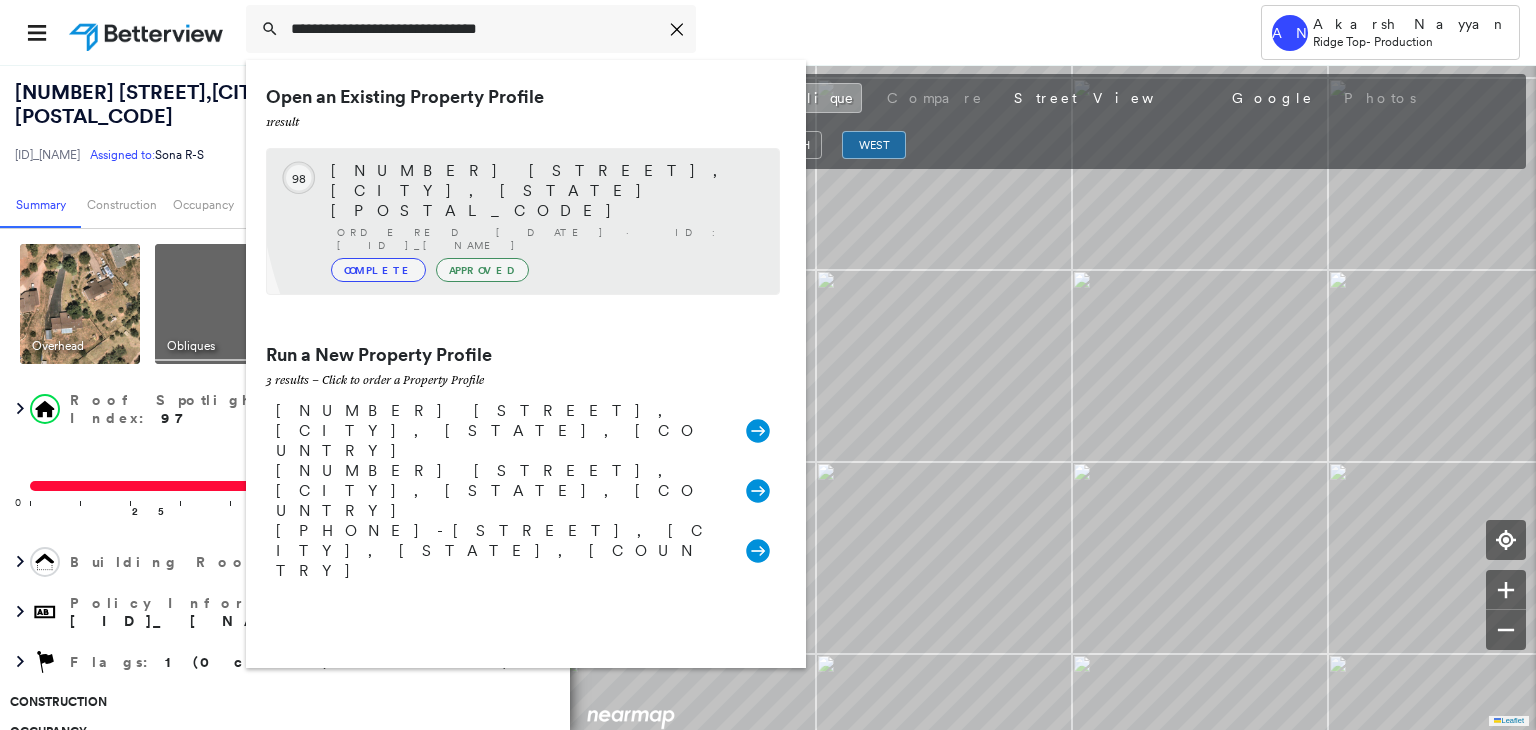 click on "[NUMBER] [STREET], [CITY], [STATE] [POSTAL_CODE] Ordered [DATE] · ID: [ID]_[NAME] Complete Approved" at bounding box center [545, 221] 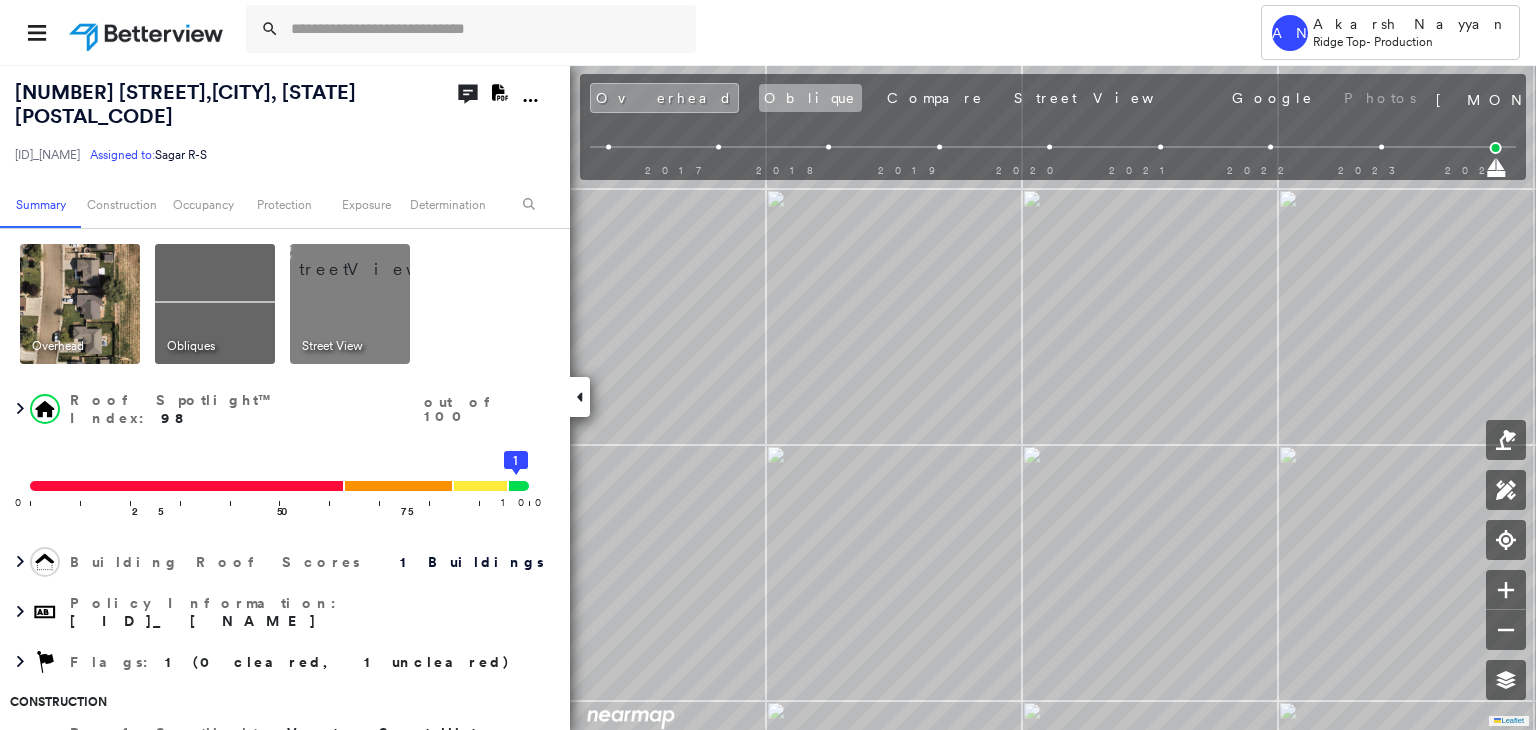 click on "Oblique" at bounding box center [810, 98] 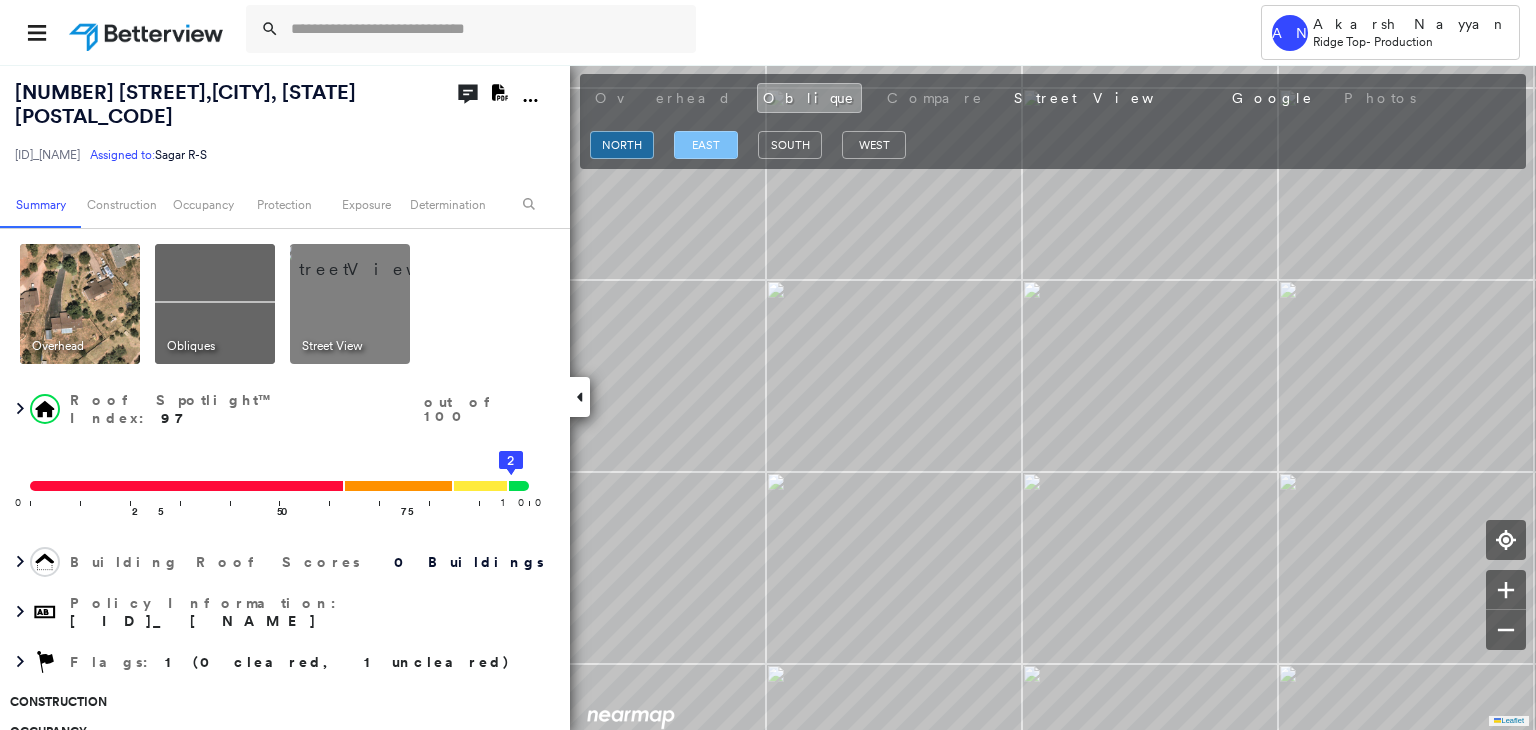 click on "east" at bounding box center (706, 145) 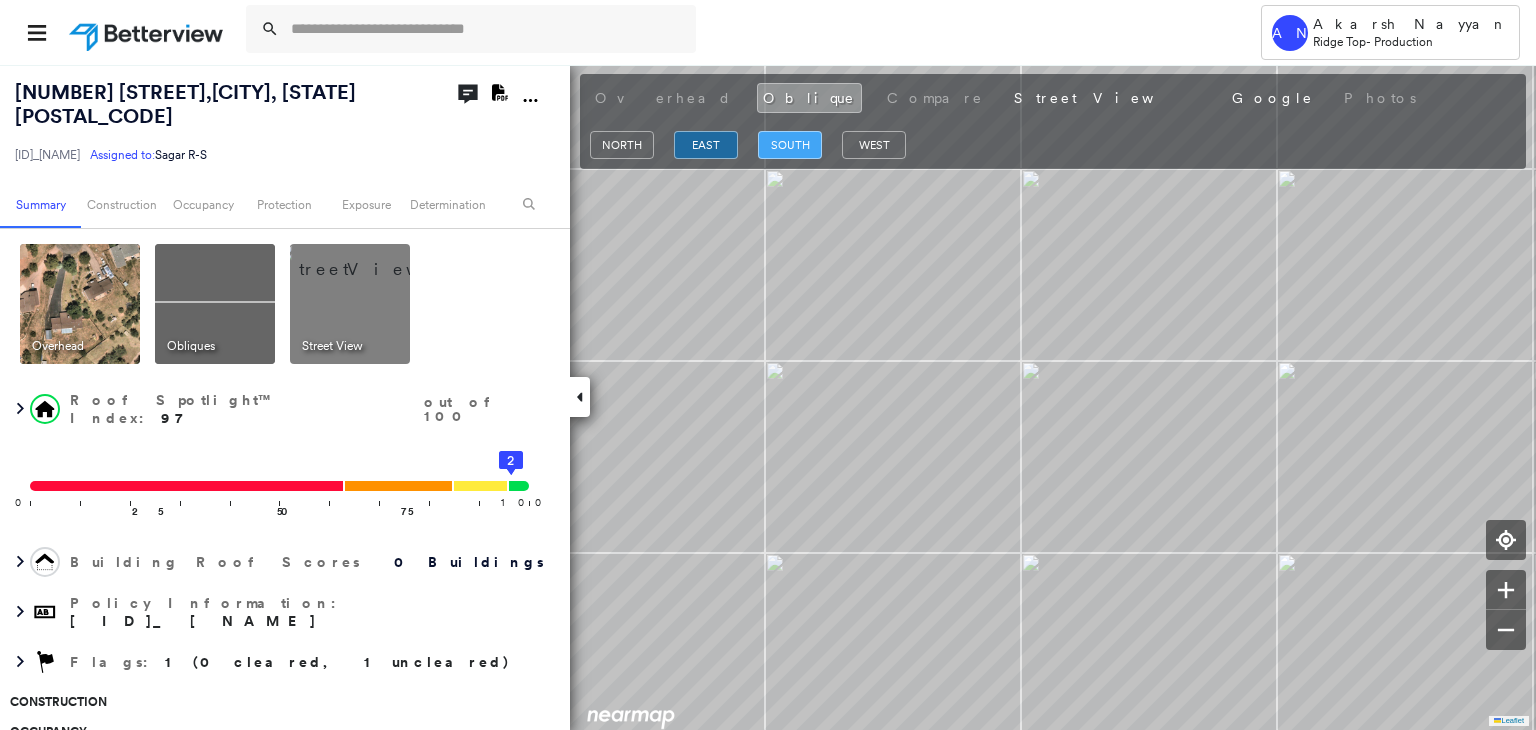 click on "south" at bounding box center [790, 145] 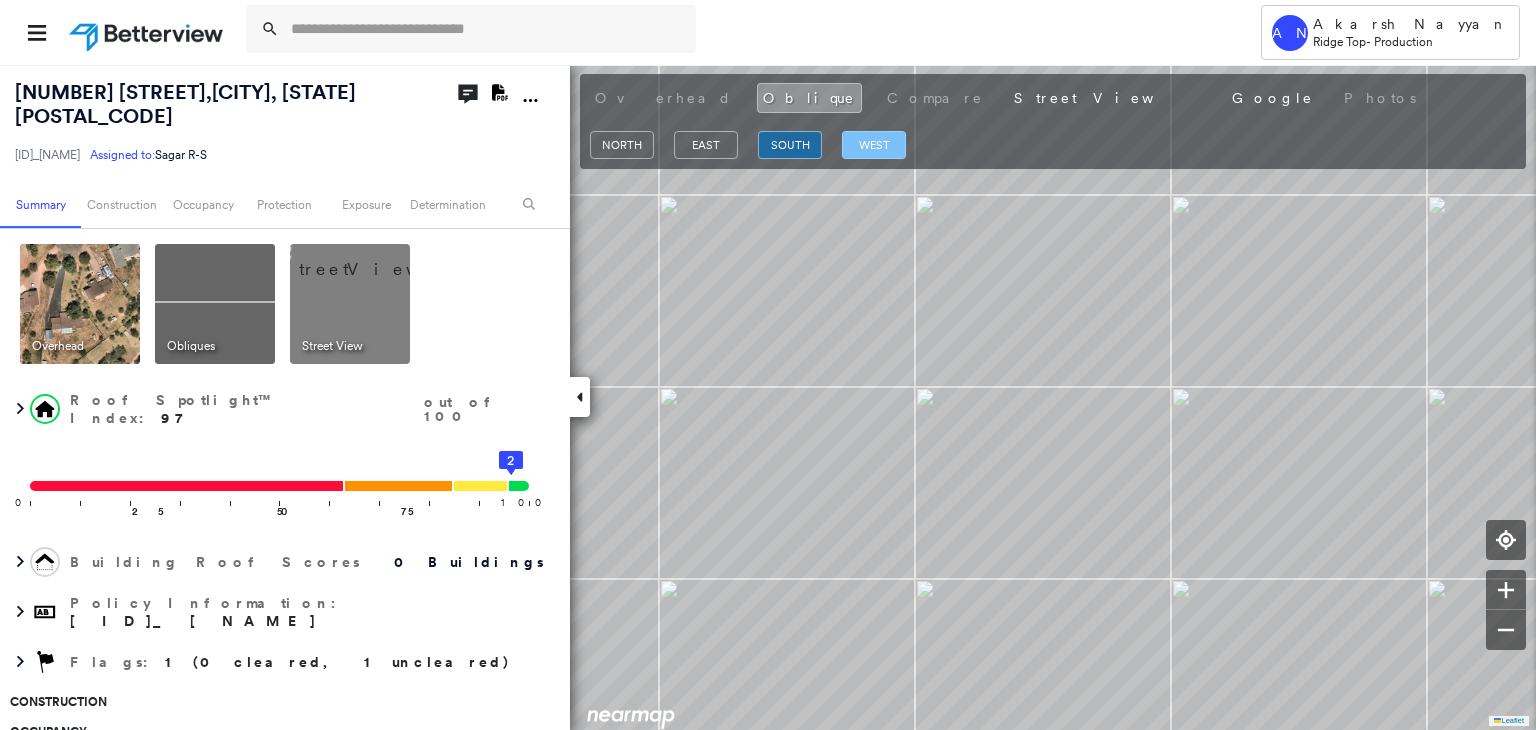 click on "west" at bounding box center [874, 145] 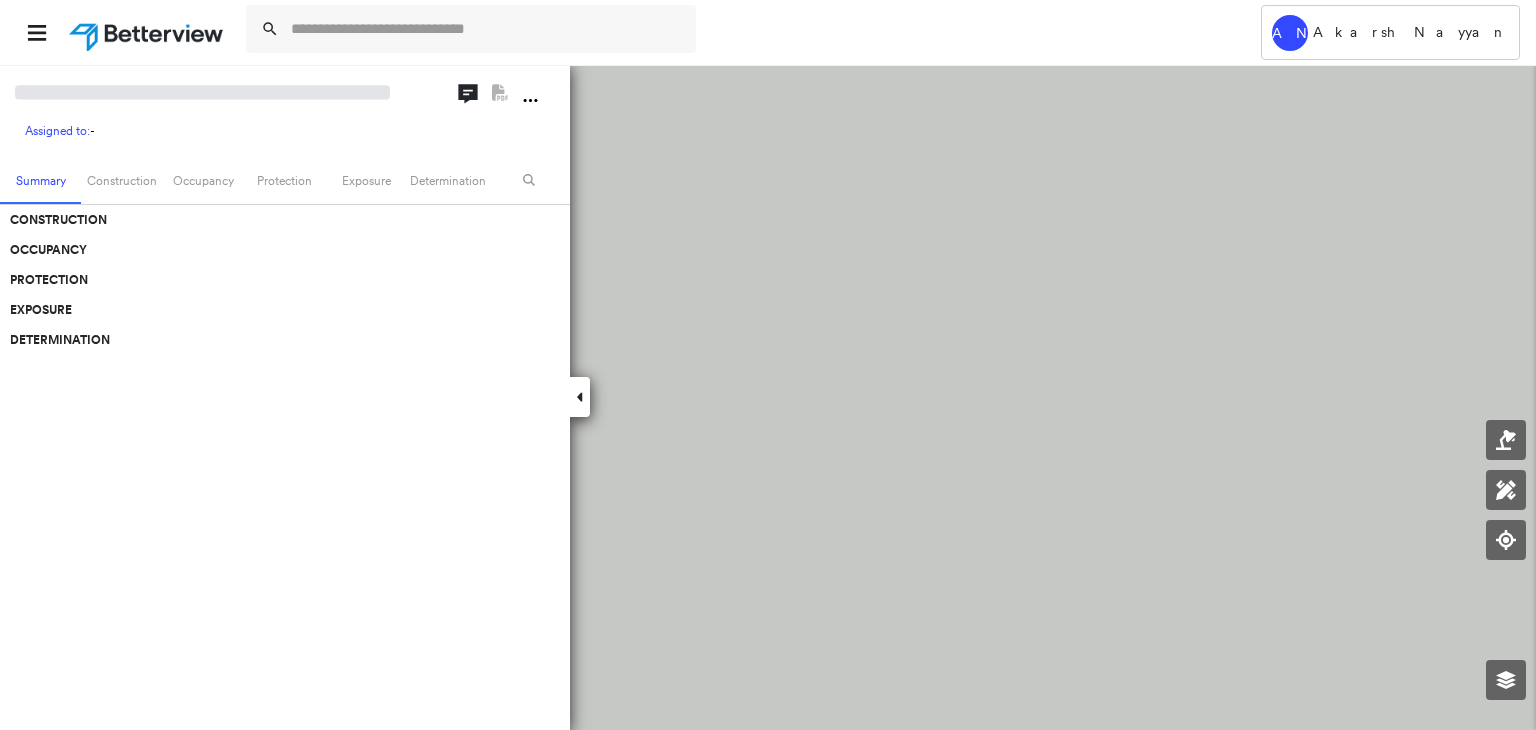 scroll, scrollTop: 0, scrollLeft: 0, axis: both 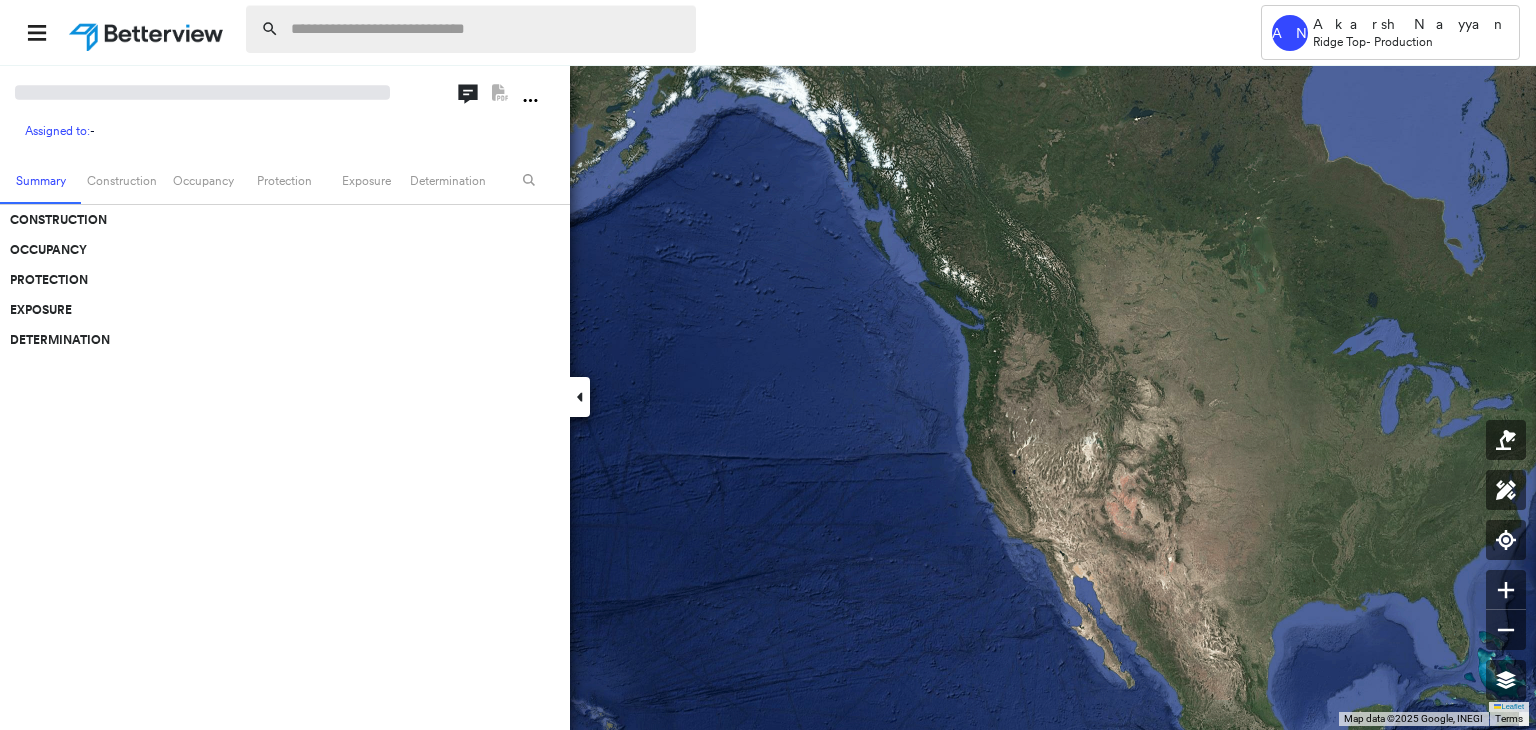 click at bounding box center (487, 29) 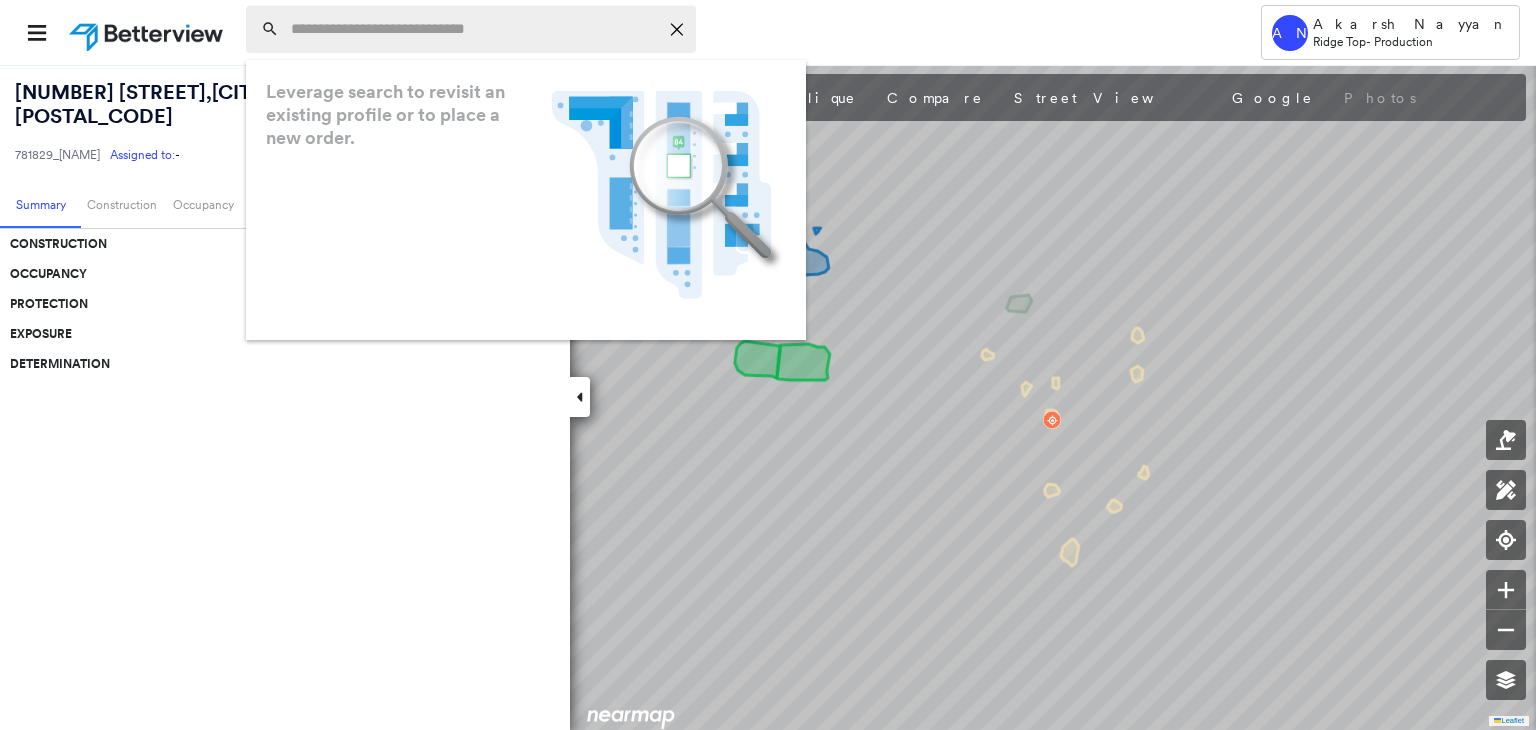 paste on "**********" 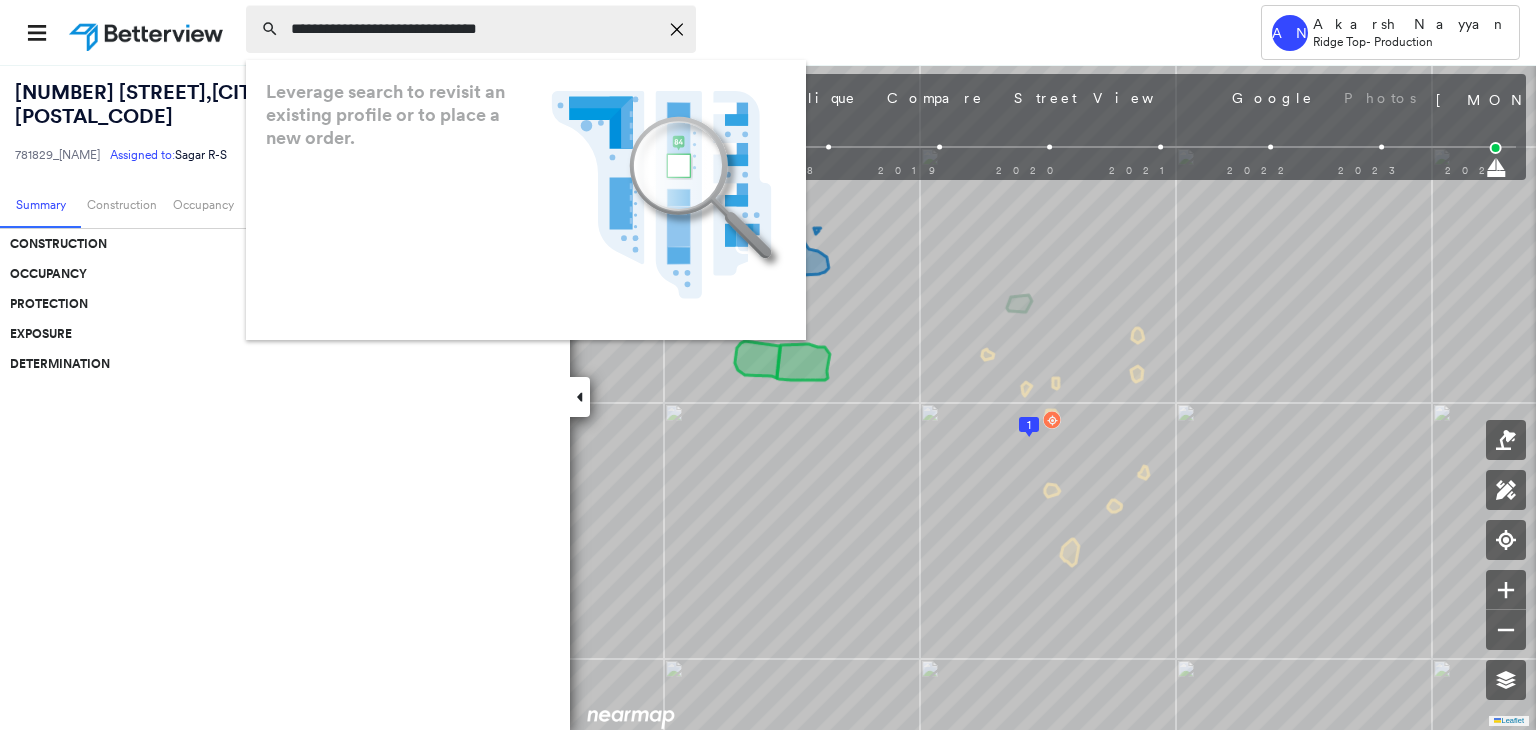 click on "**********" at bounding box center [474, 29] 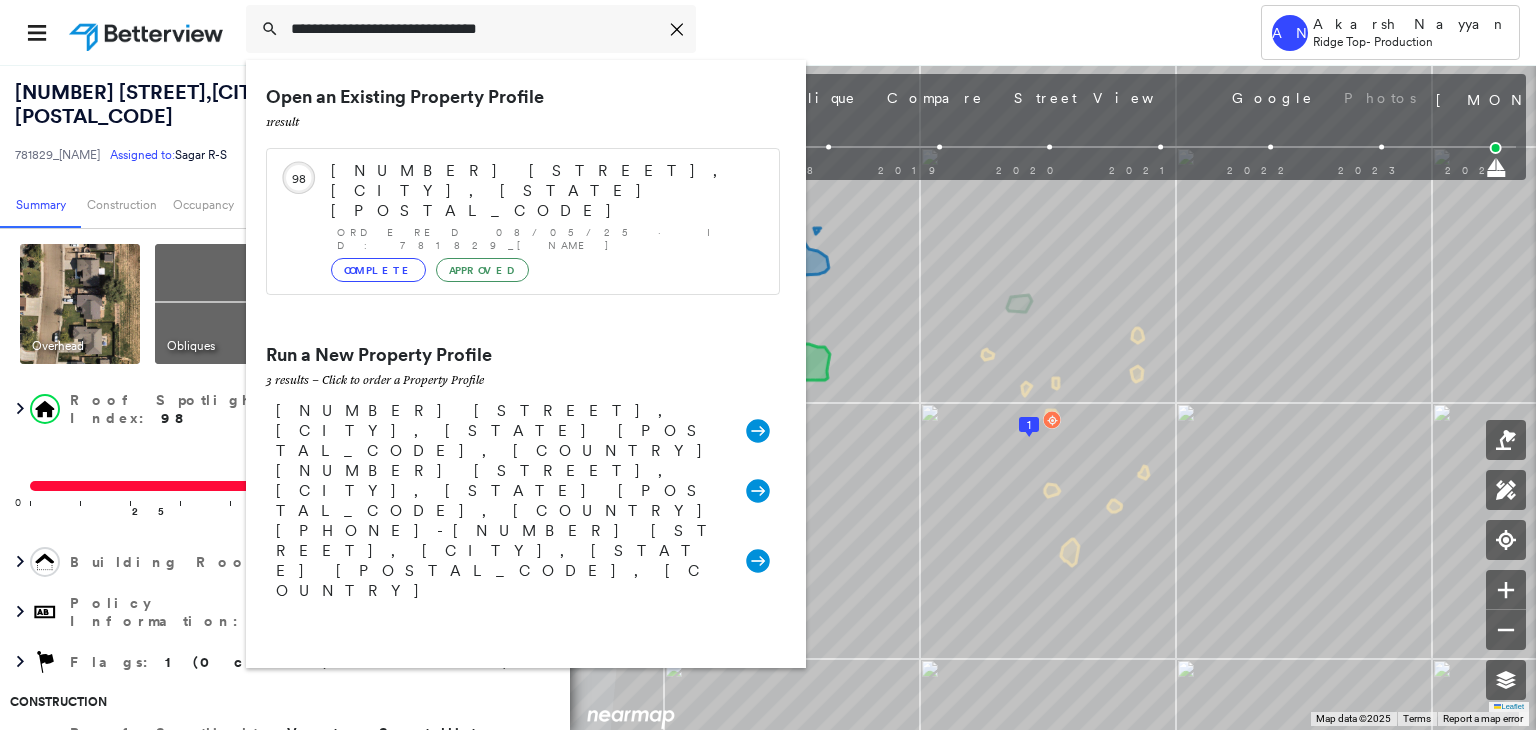 type on "**********" 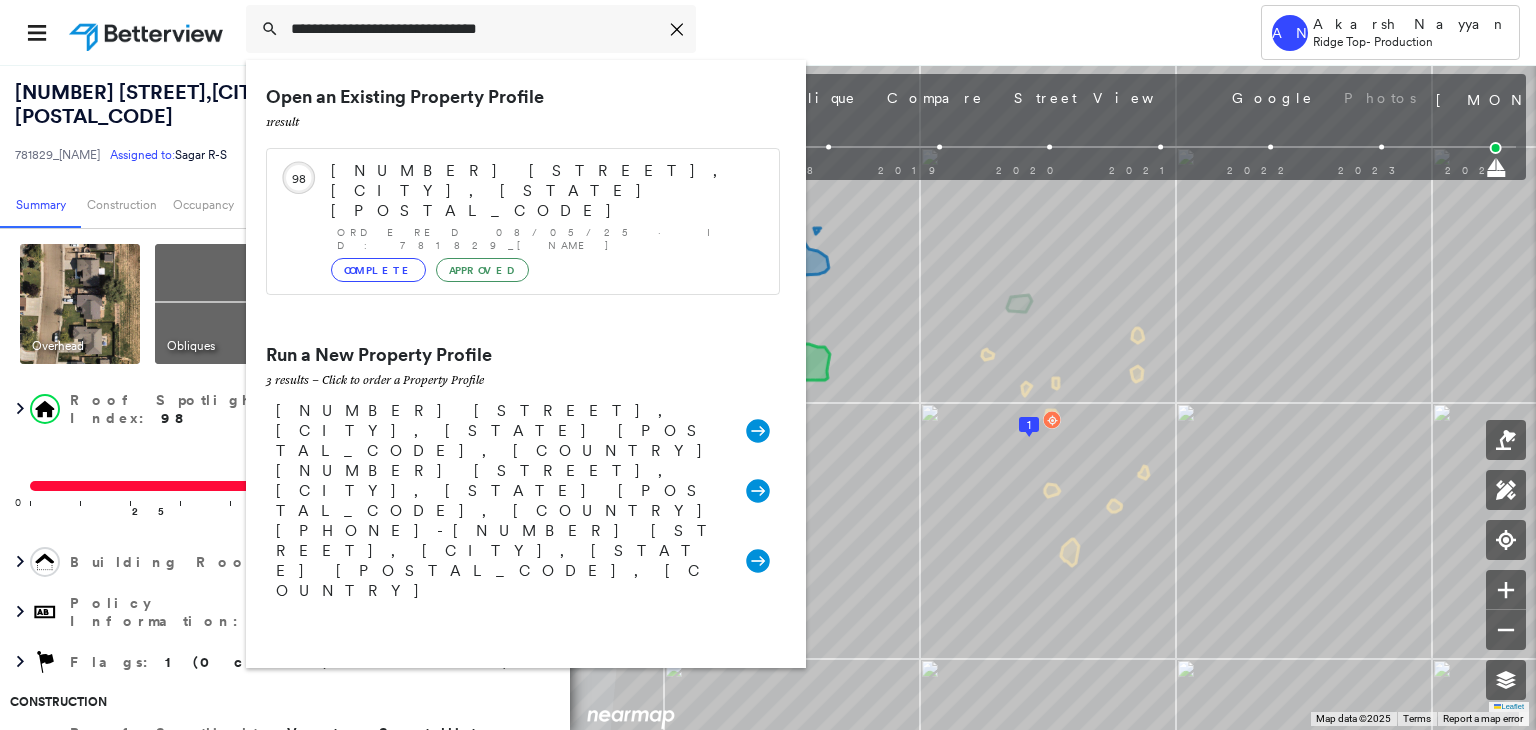 type 